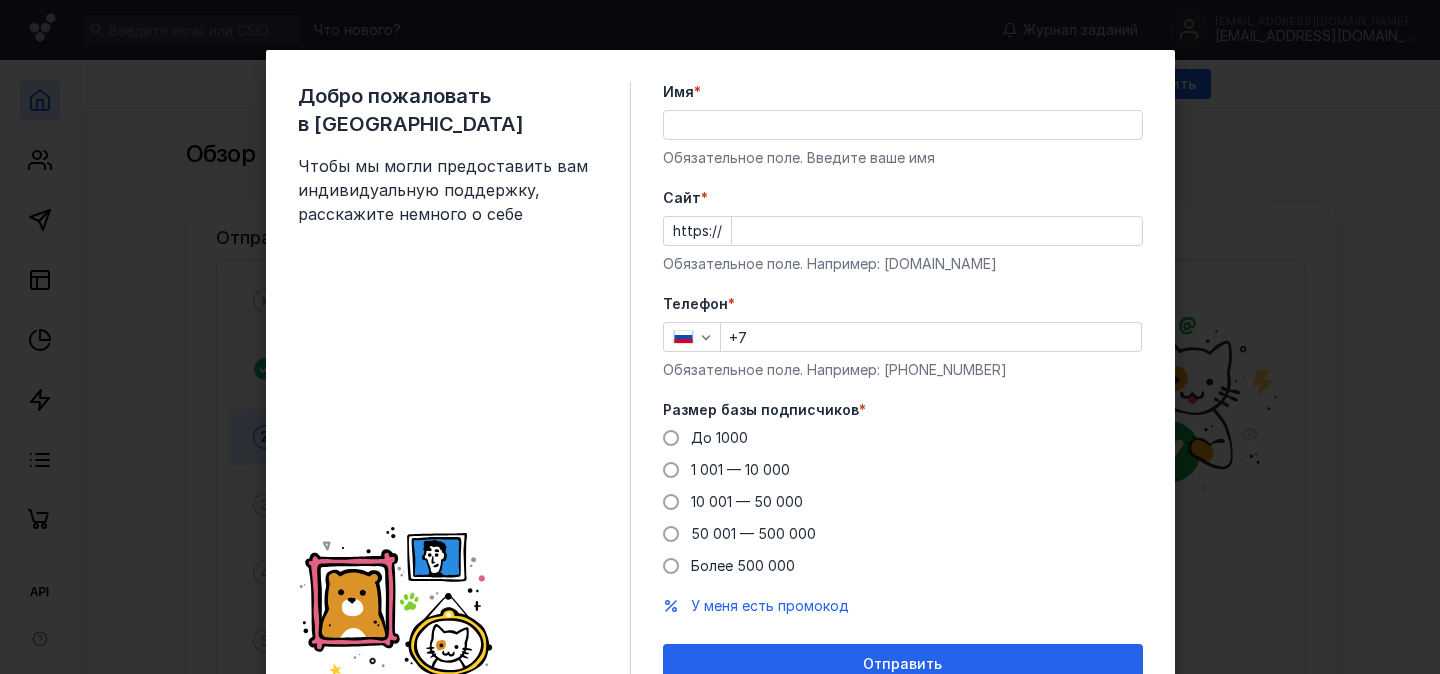 scroll, scrollTop: 0, scrollLeft: 0, axis: both 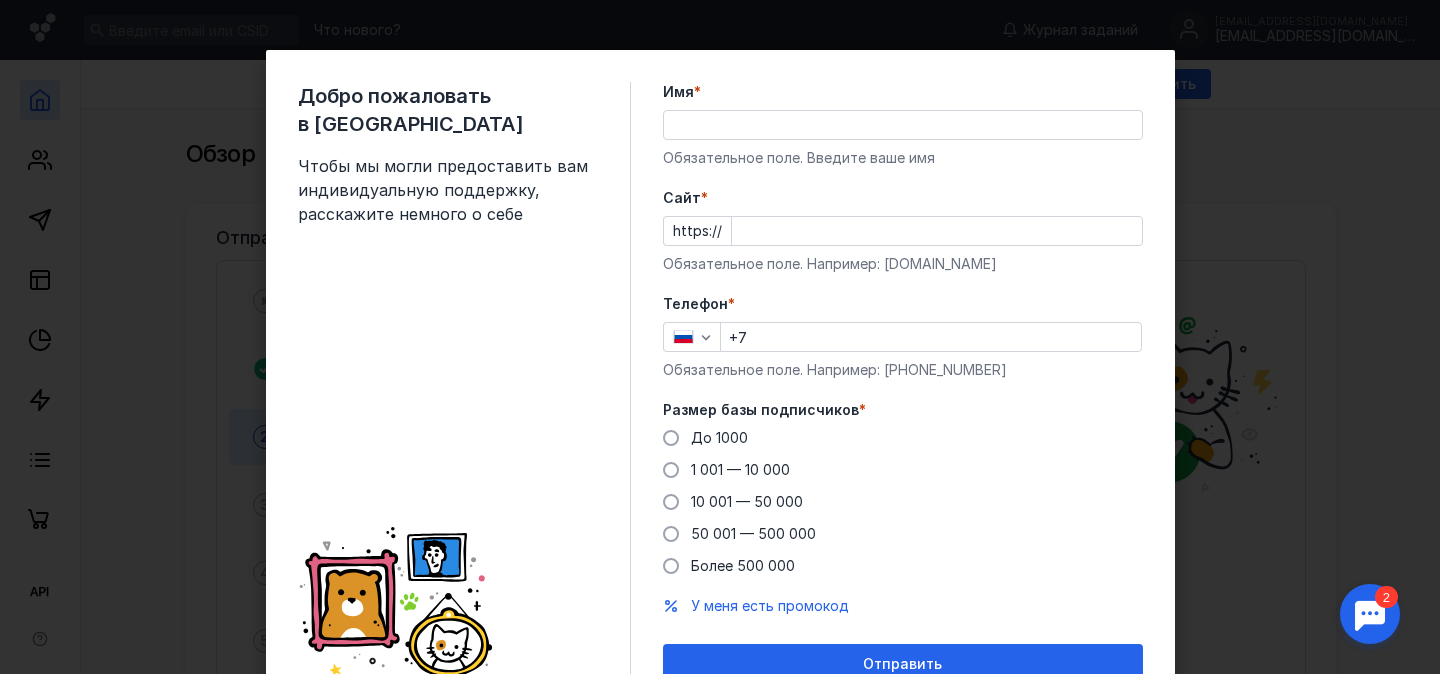 click on "Имя  * Обязательное поле. Введите ваше имя" at bounding box center (903, 125) 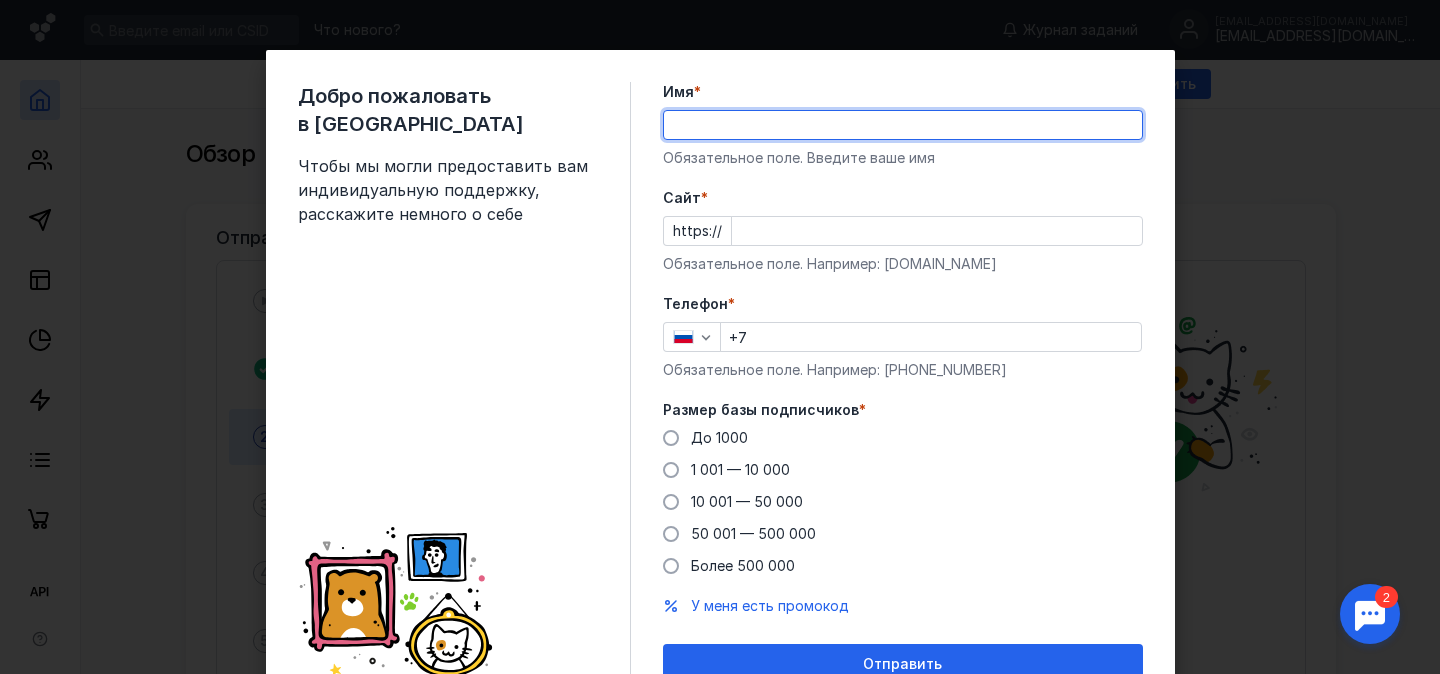 click on "Имя  *" at bounding box center [903, 125] 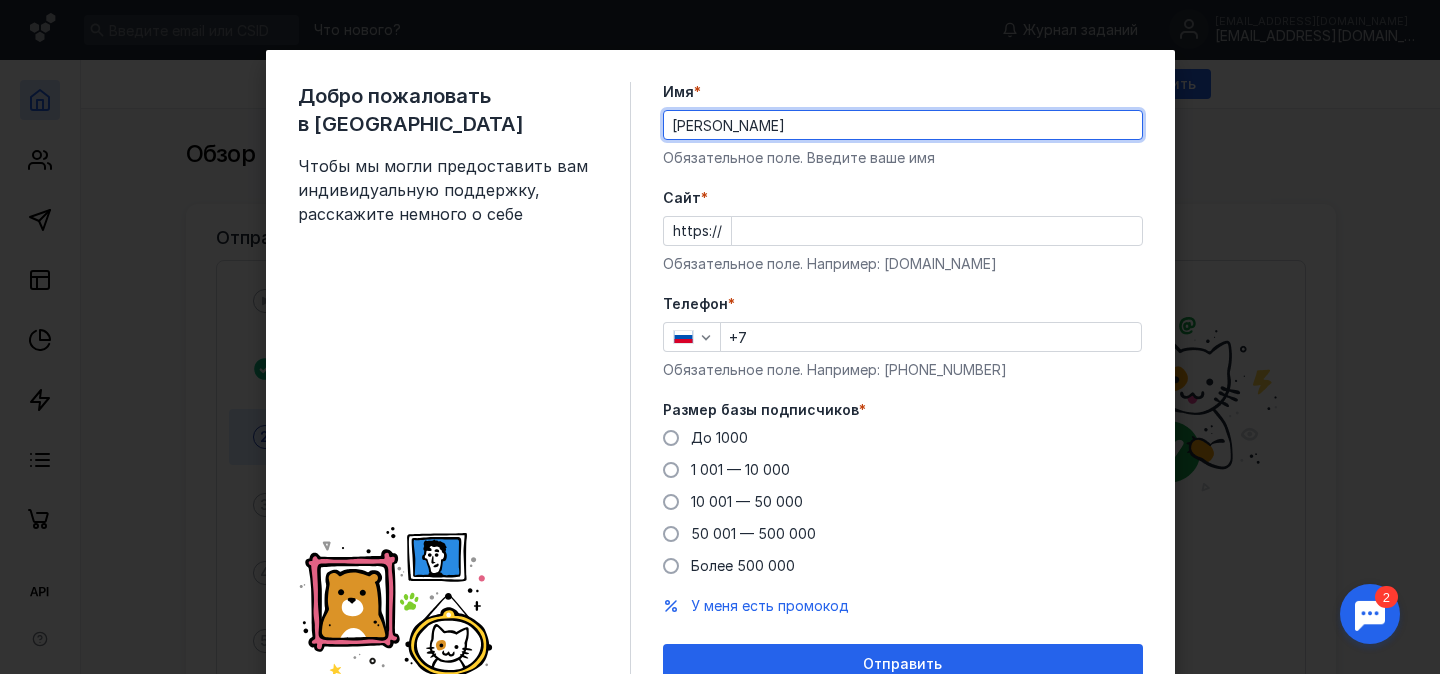 type on "[PERSON_NAME]" 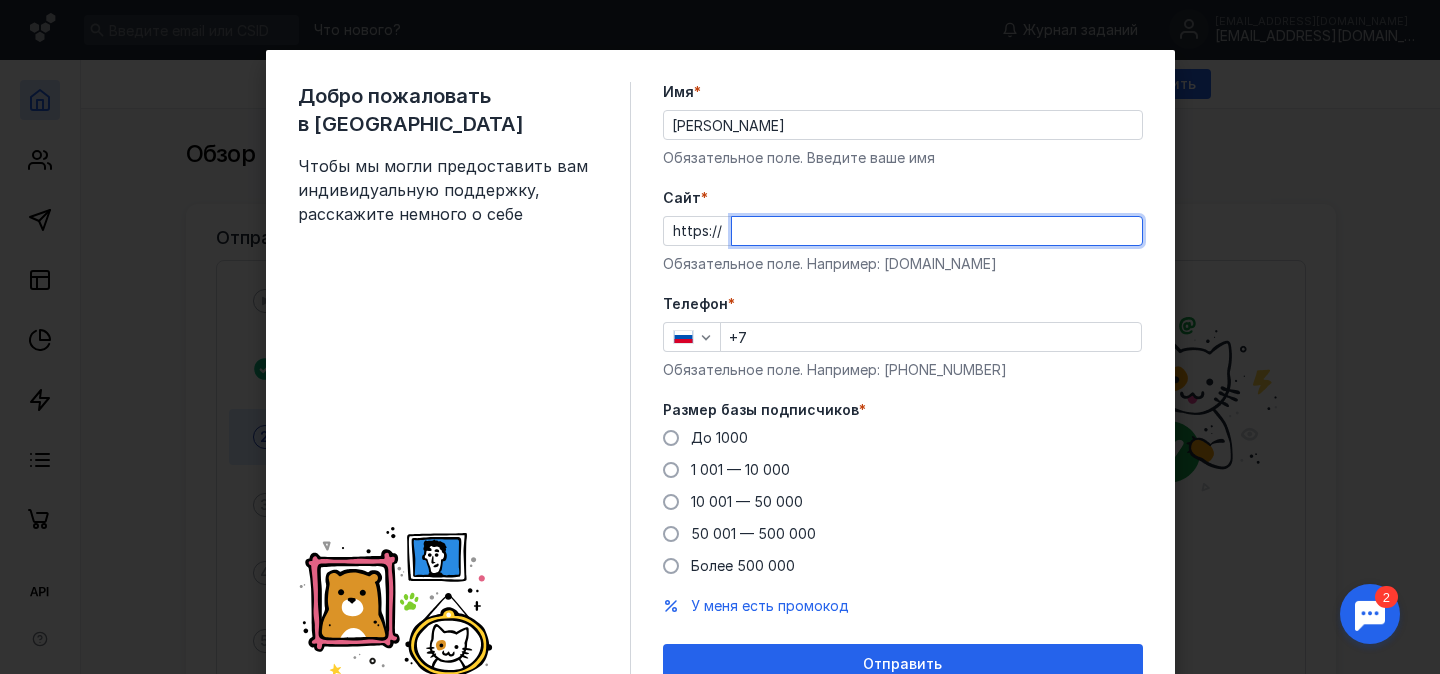 click on "Cайт  *" at bounding box center (937, 231) 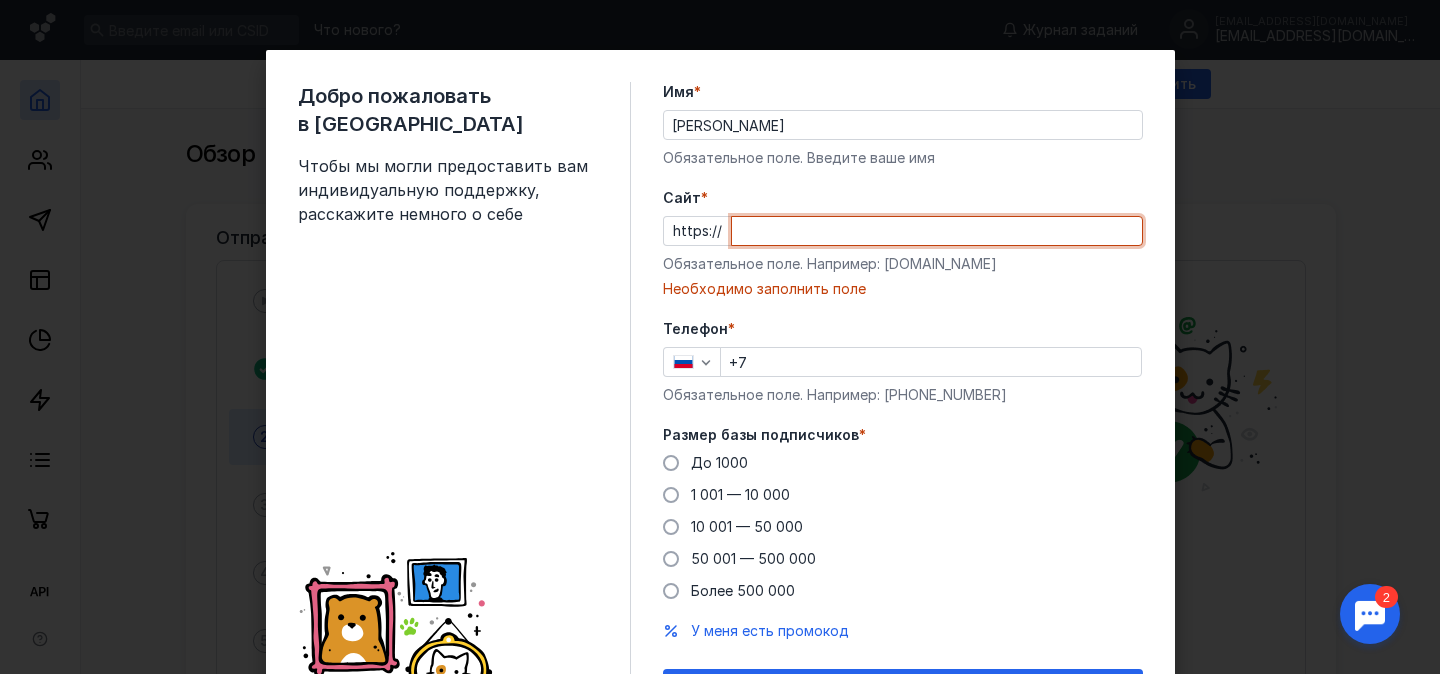 paste on "[DOMAIN_NAME][URL]" 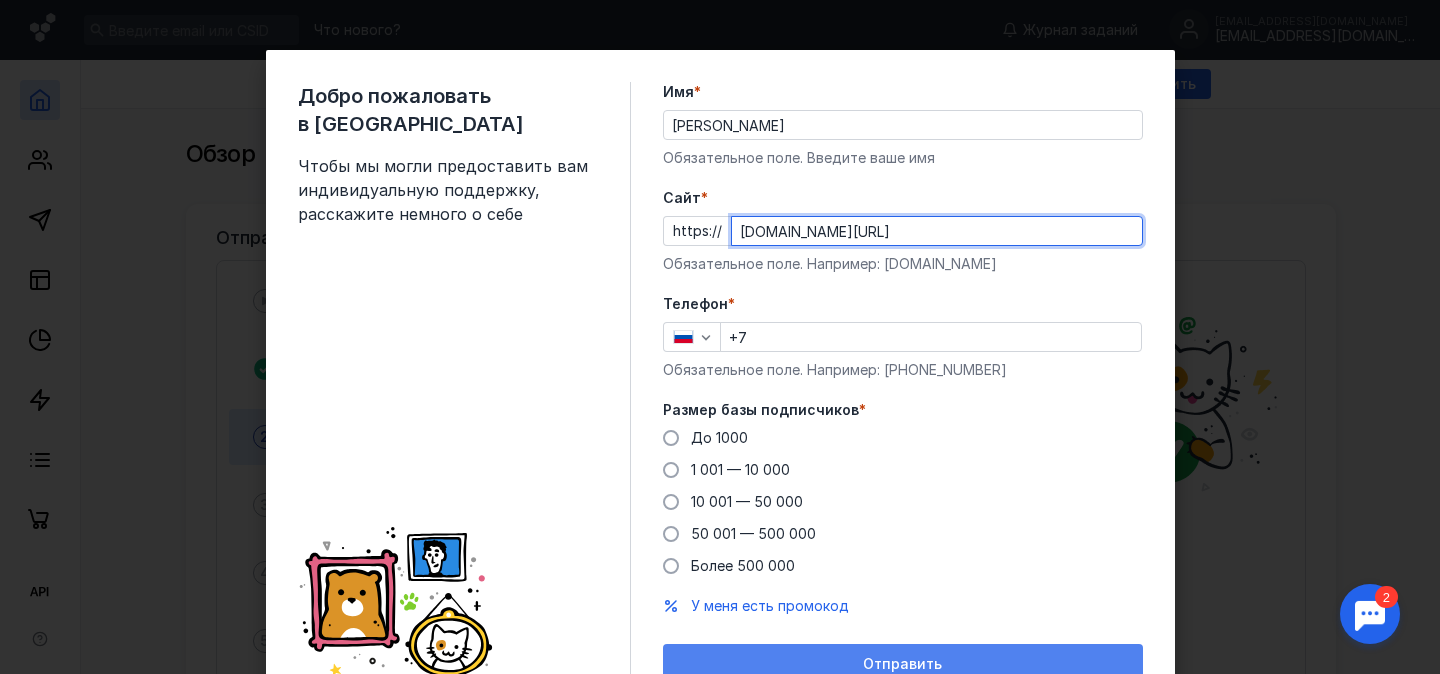 type on "[DOMAIN_NAME][URL]" 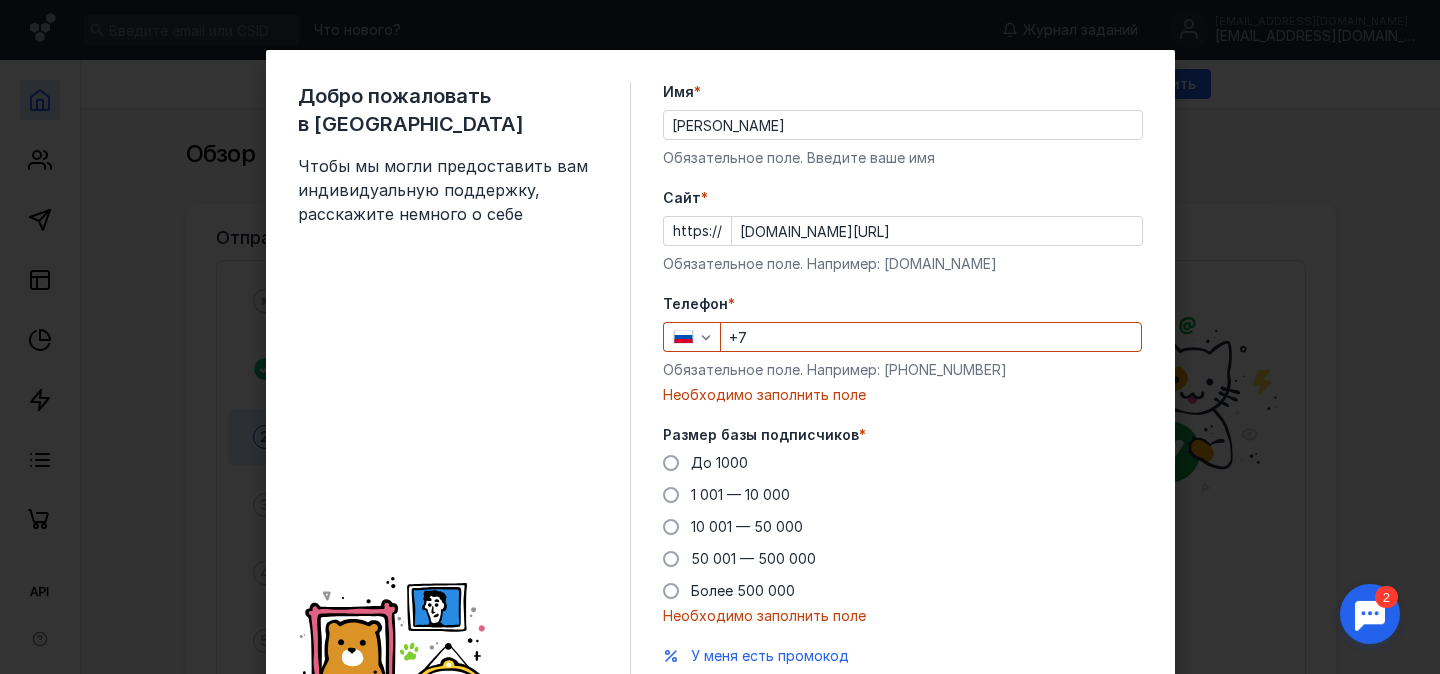 click on "+7" at bounding box center [931, 337] 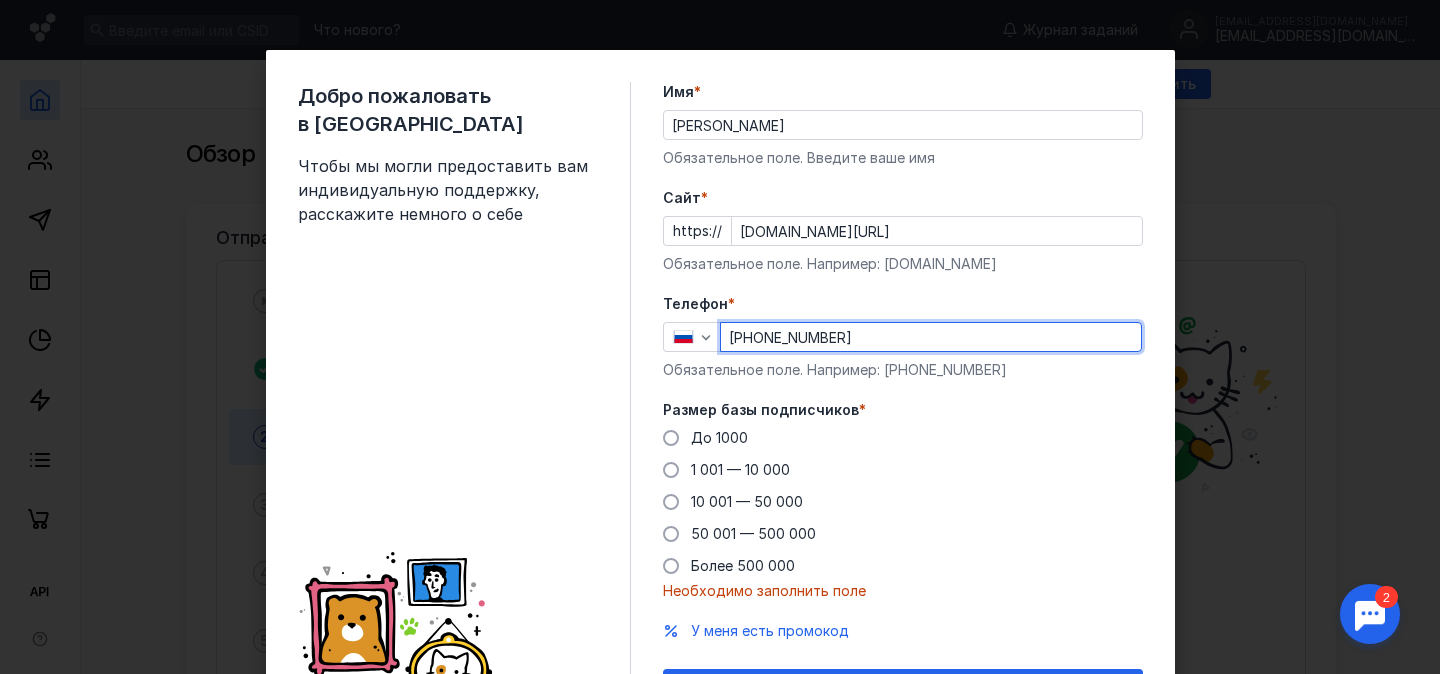 type on "[PHONE_NUMBER]" 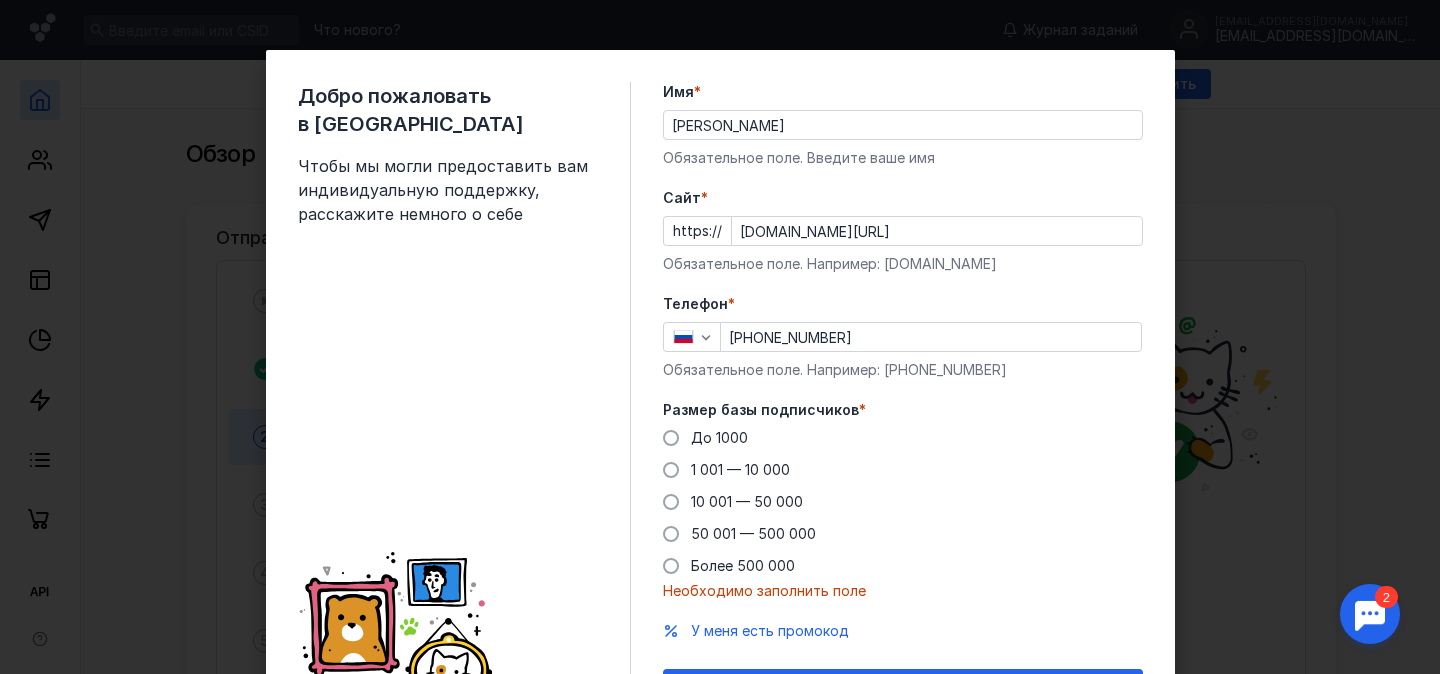 click on "Размер базы подписчиков  * До [DATE] 1 001 — 10 000 10 001 — 50 000 50 001 — 500 000 Более 500 000 Необходимо заполнить поле" at bounding box center (903, 500) 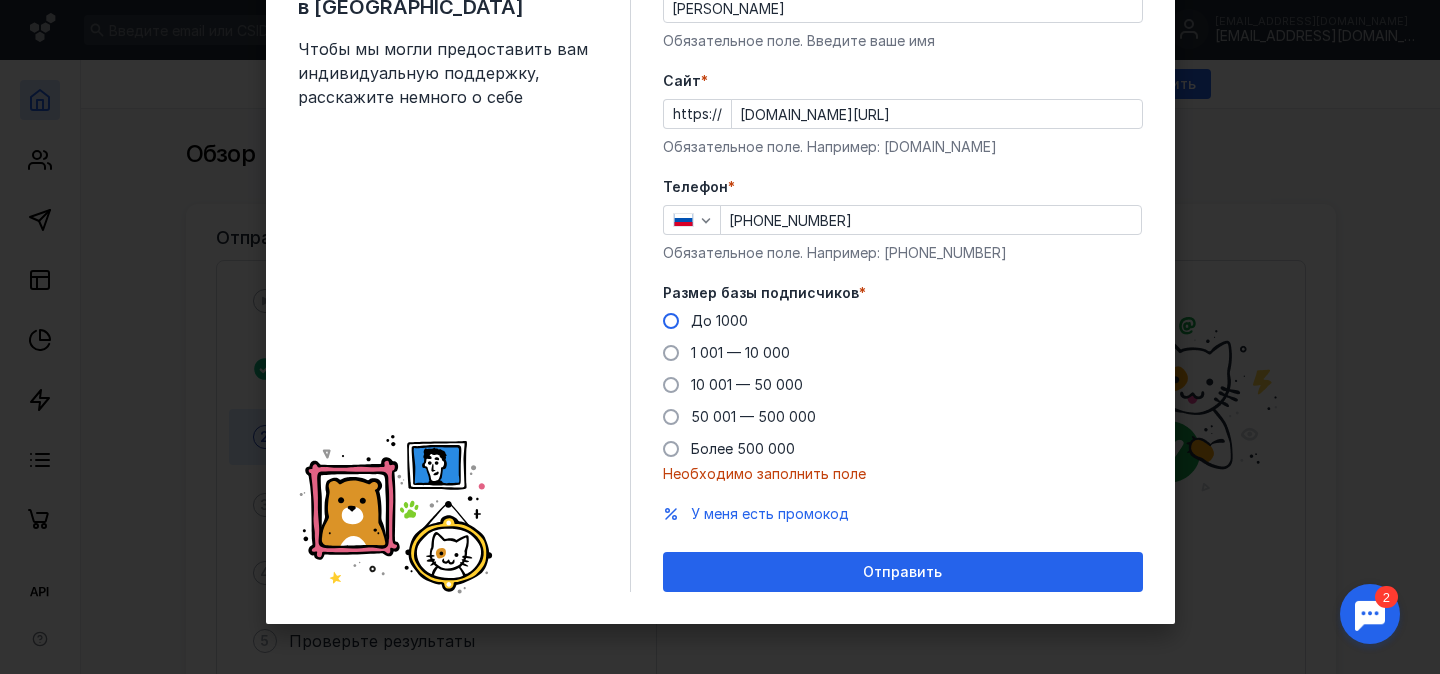 click on "До 1000" at bounding box center (719, 320) 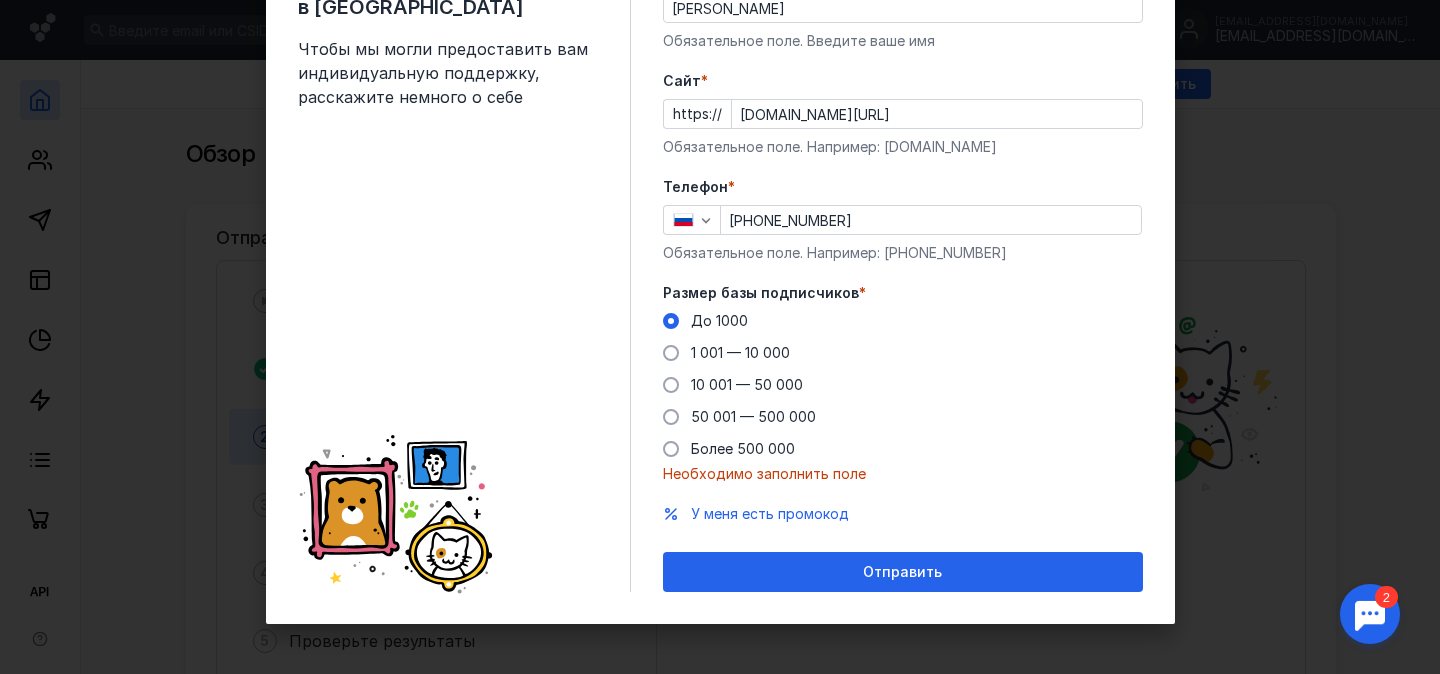 scroll, scrollTop: 92, scrollLeft: 0, axis: vertical 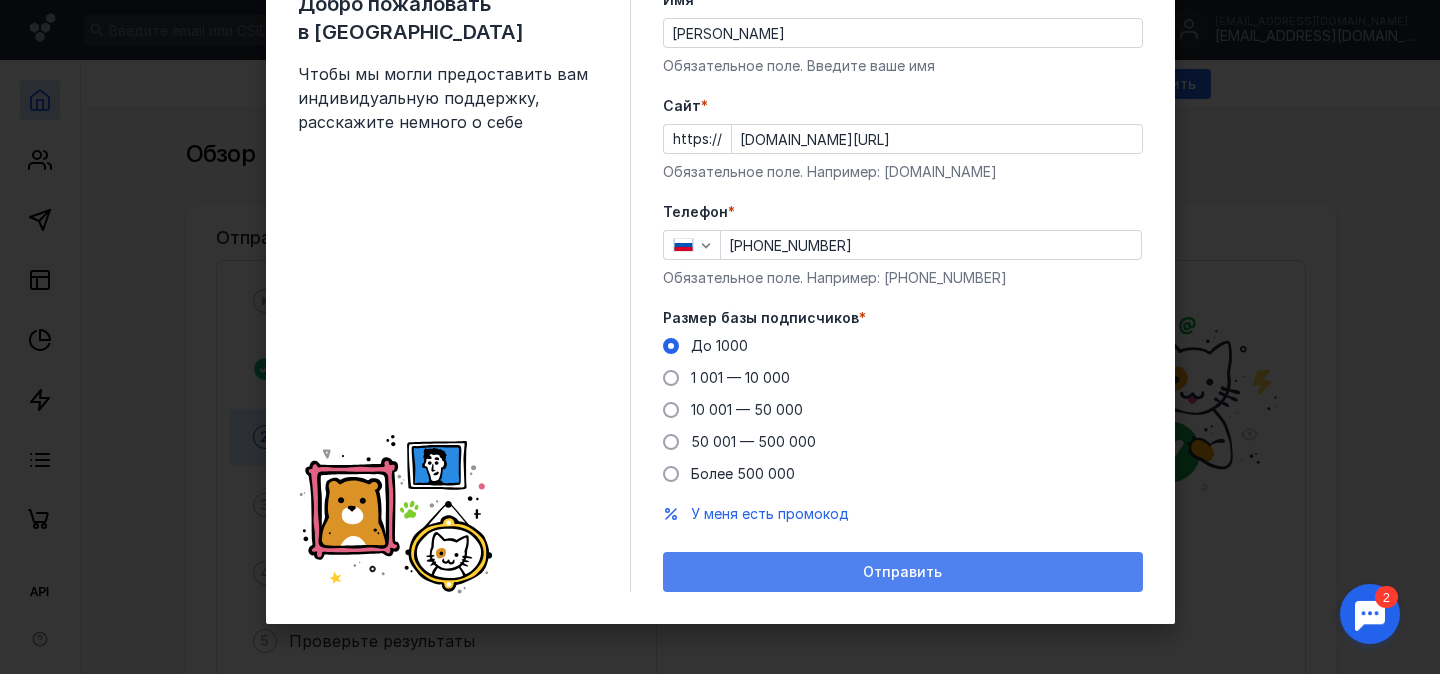 click on "Отправить" at bounding box center (903, 572) 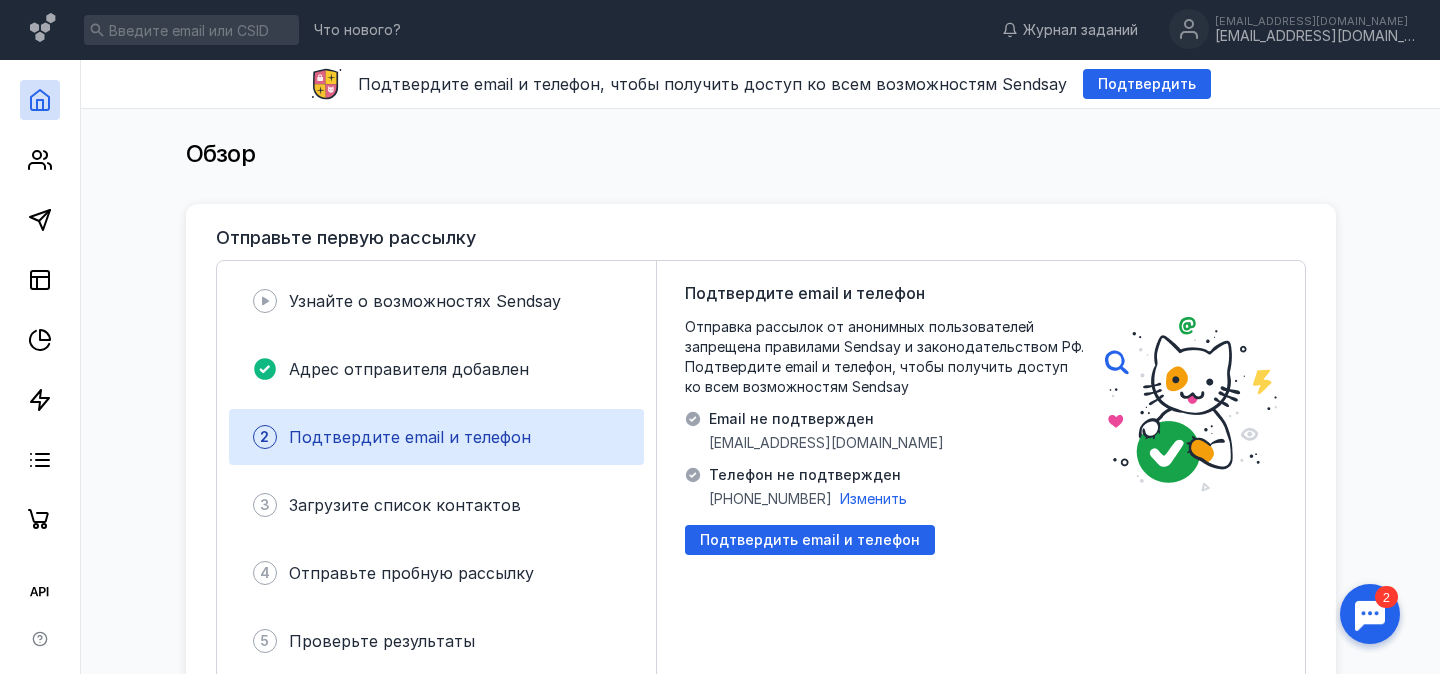 click at bounding box center (1370, 614) 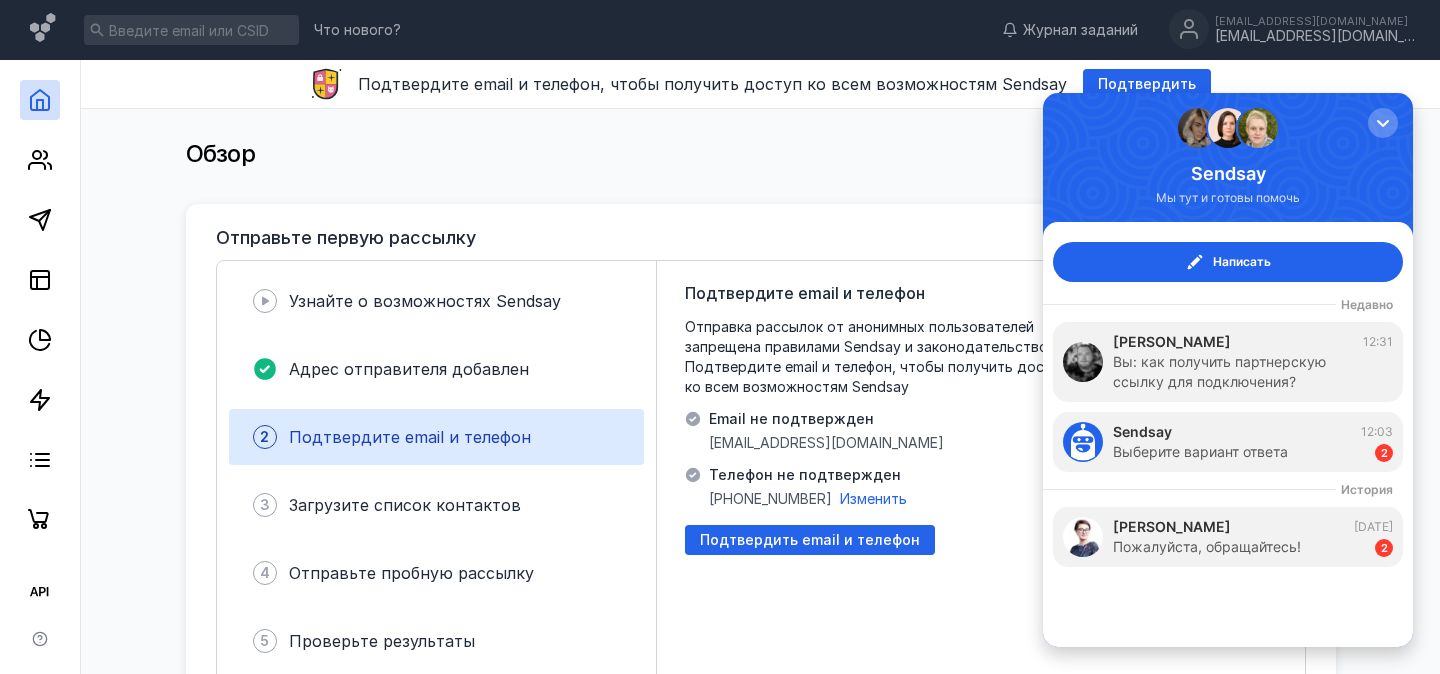 scroll, scrollTop: 0, scrollLeft: 0, axis: both 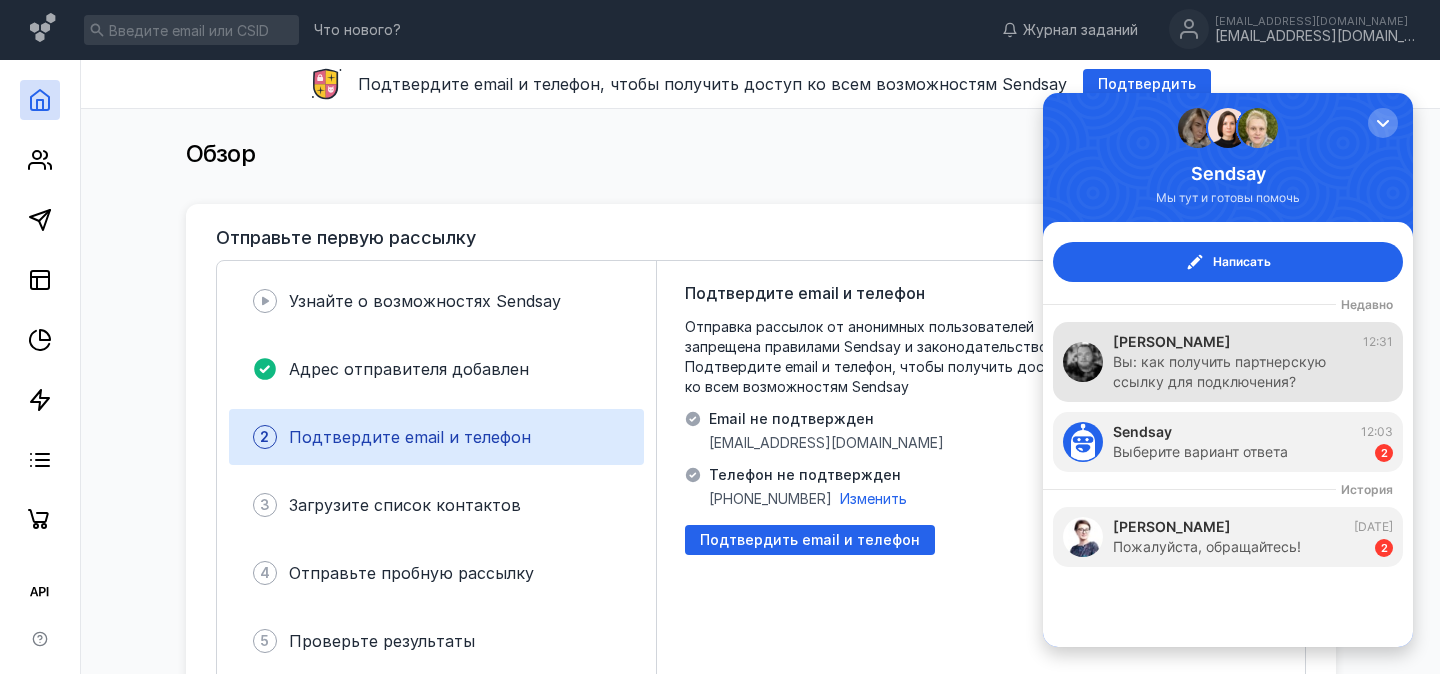 click on "Вы: как получить партнерскую ссылку для подключения?" at bounding box center (1243, 372) 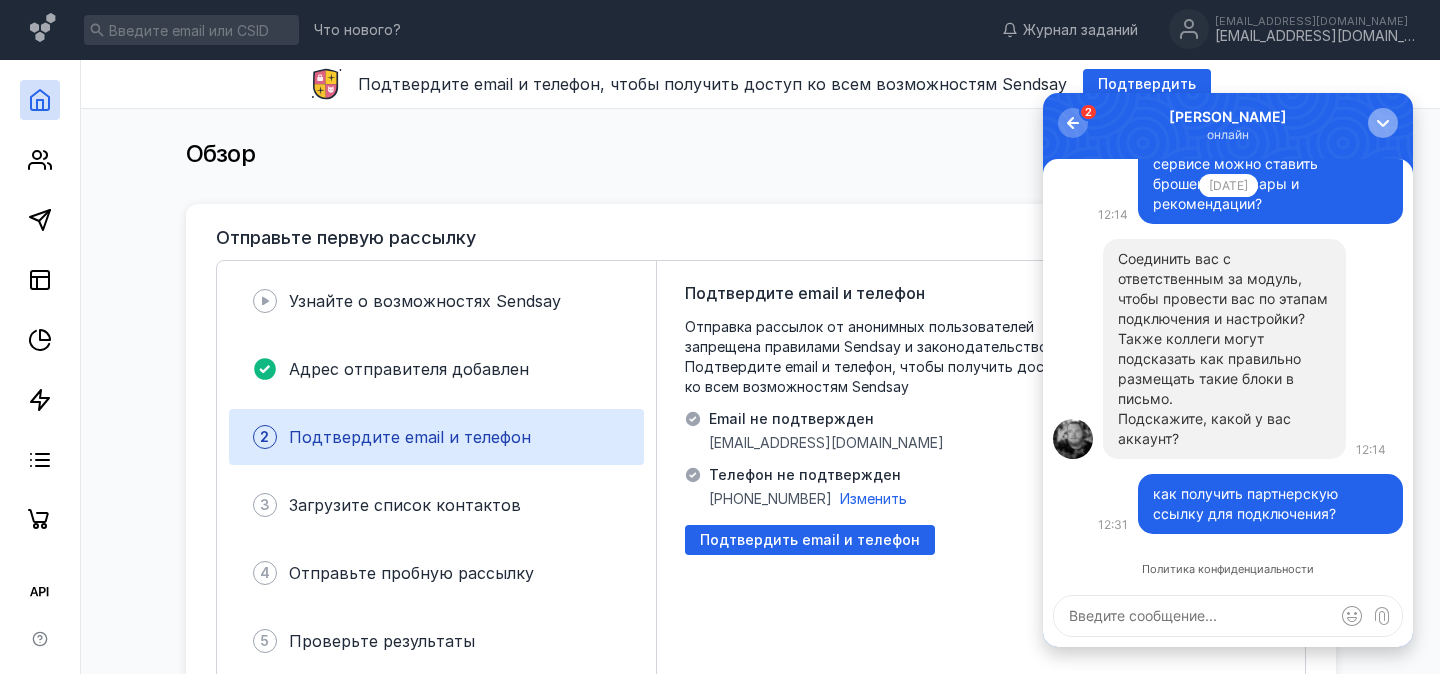 click at bounding box center [1383, 123] 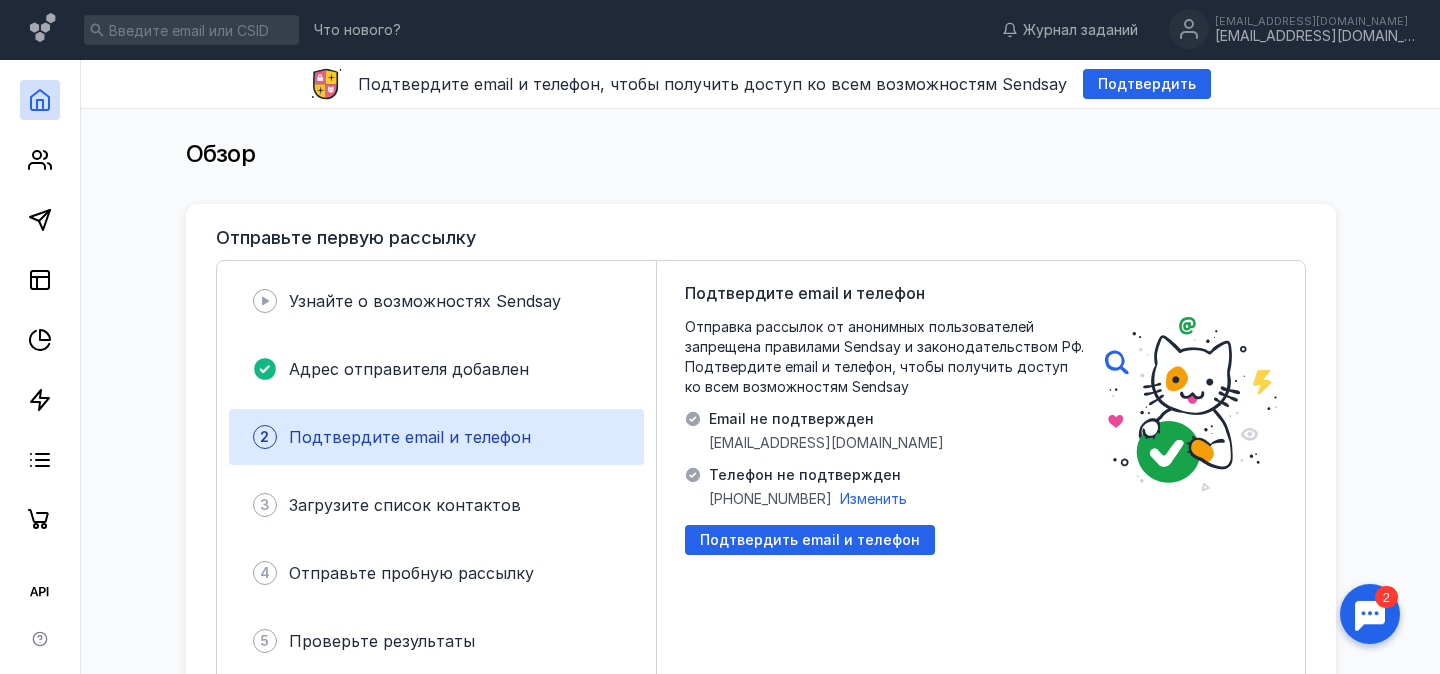 scroll, scrollTop: 0, scrollLeft: 0, axis: both 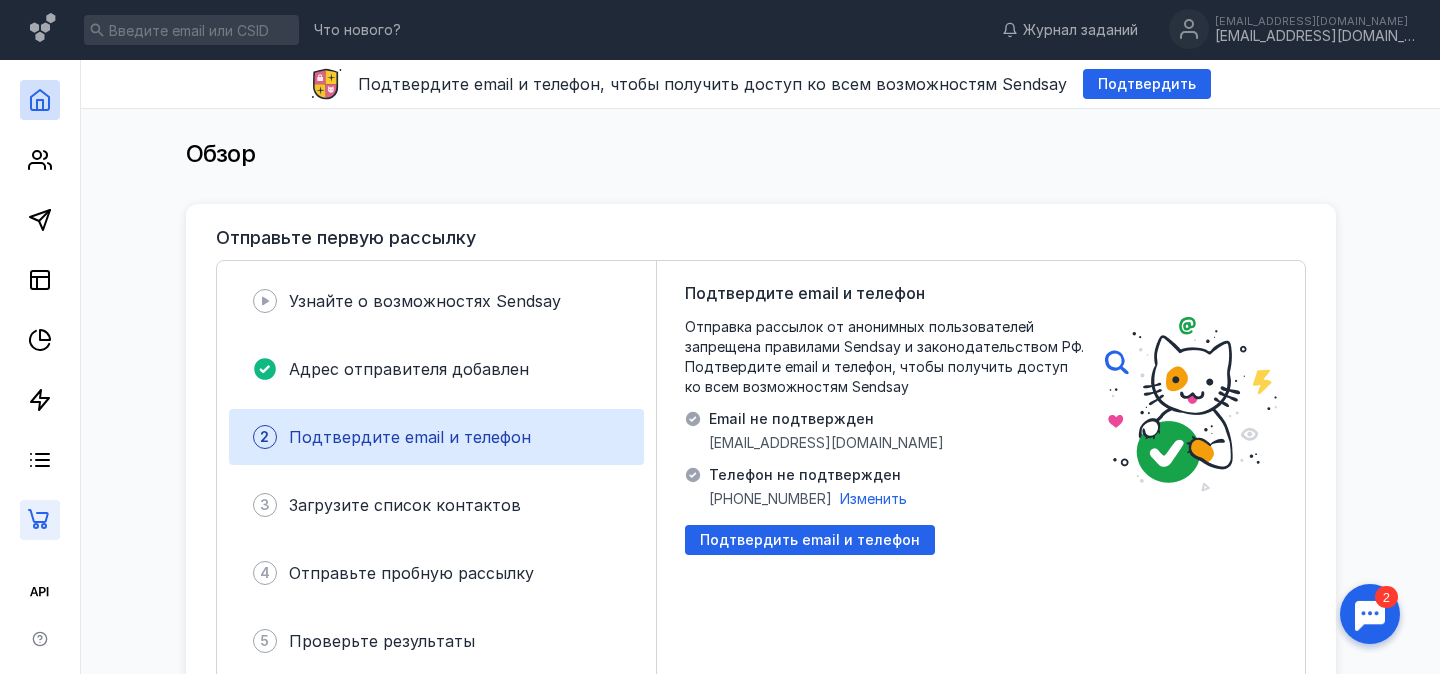 click at bounding box center [40, 520] 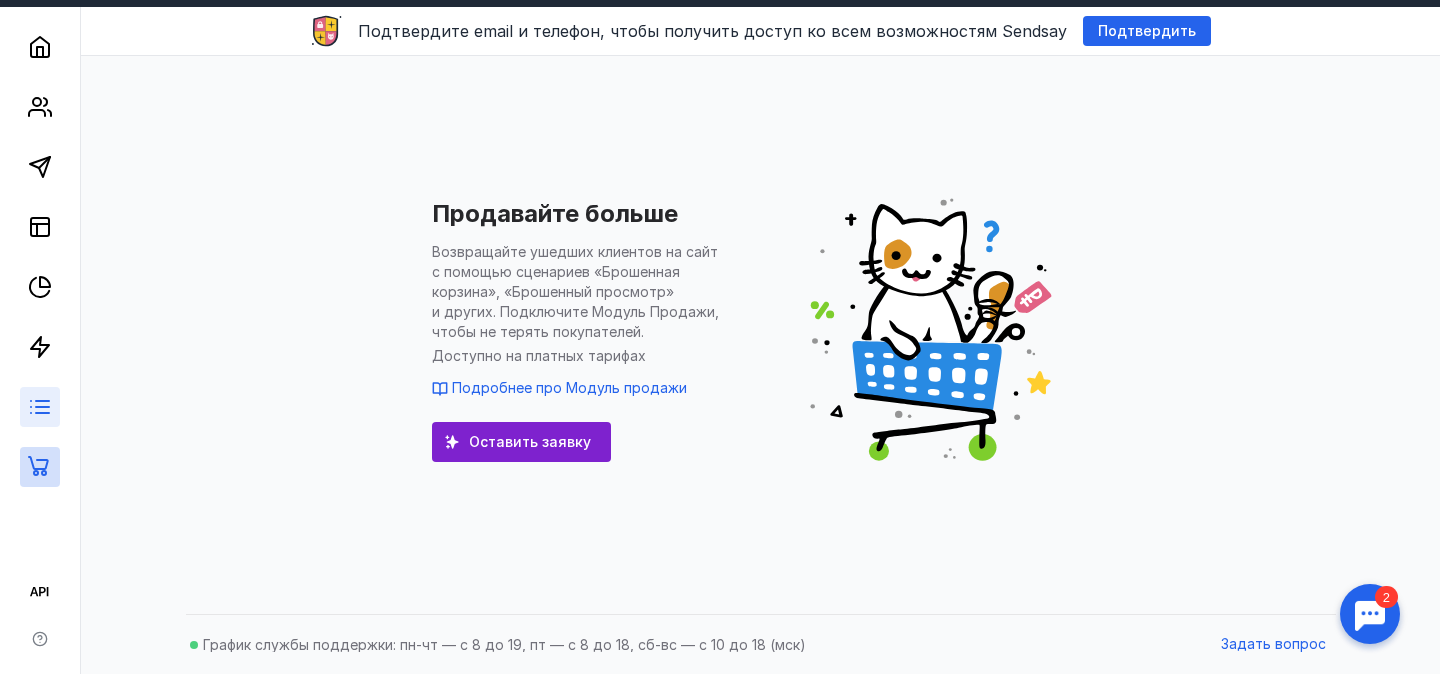 scroll, scrollTop: 0, scrollLeft: 0, axis: both 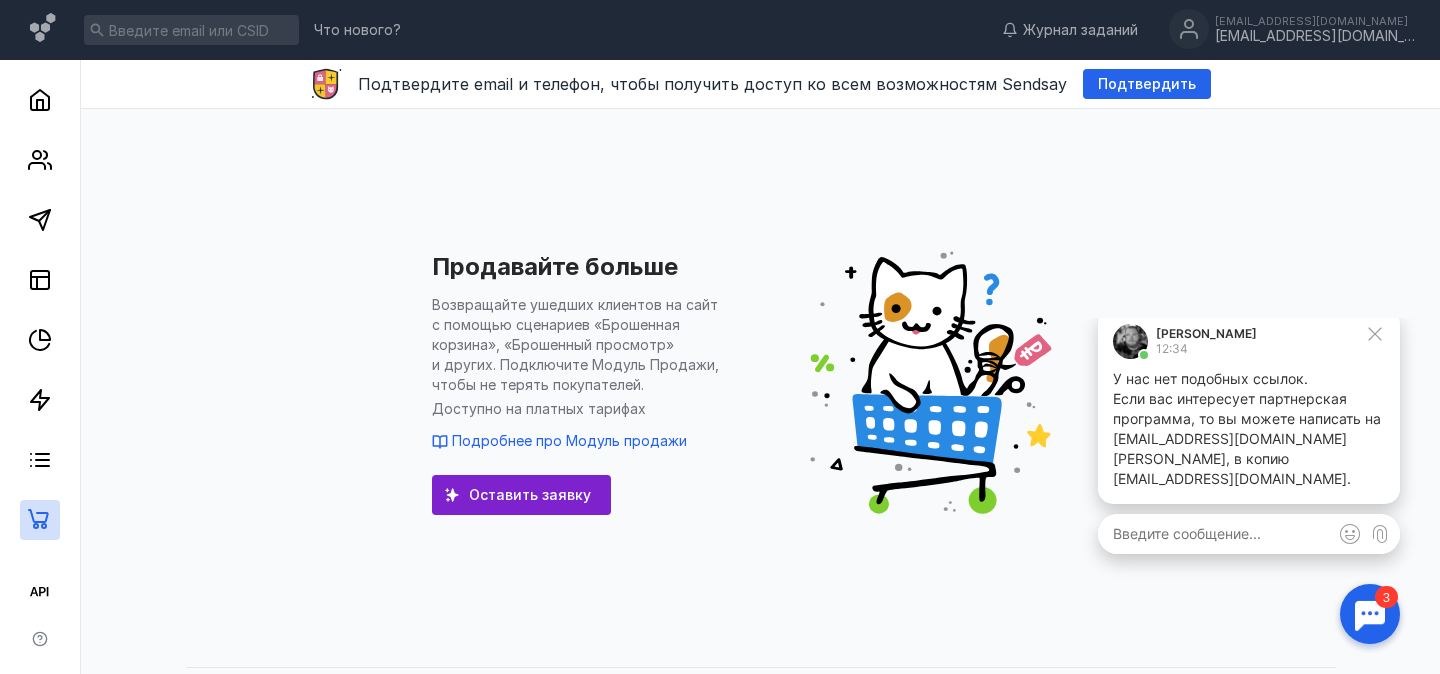 click at bounding box center (1370, 614) 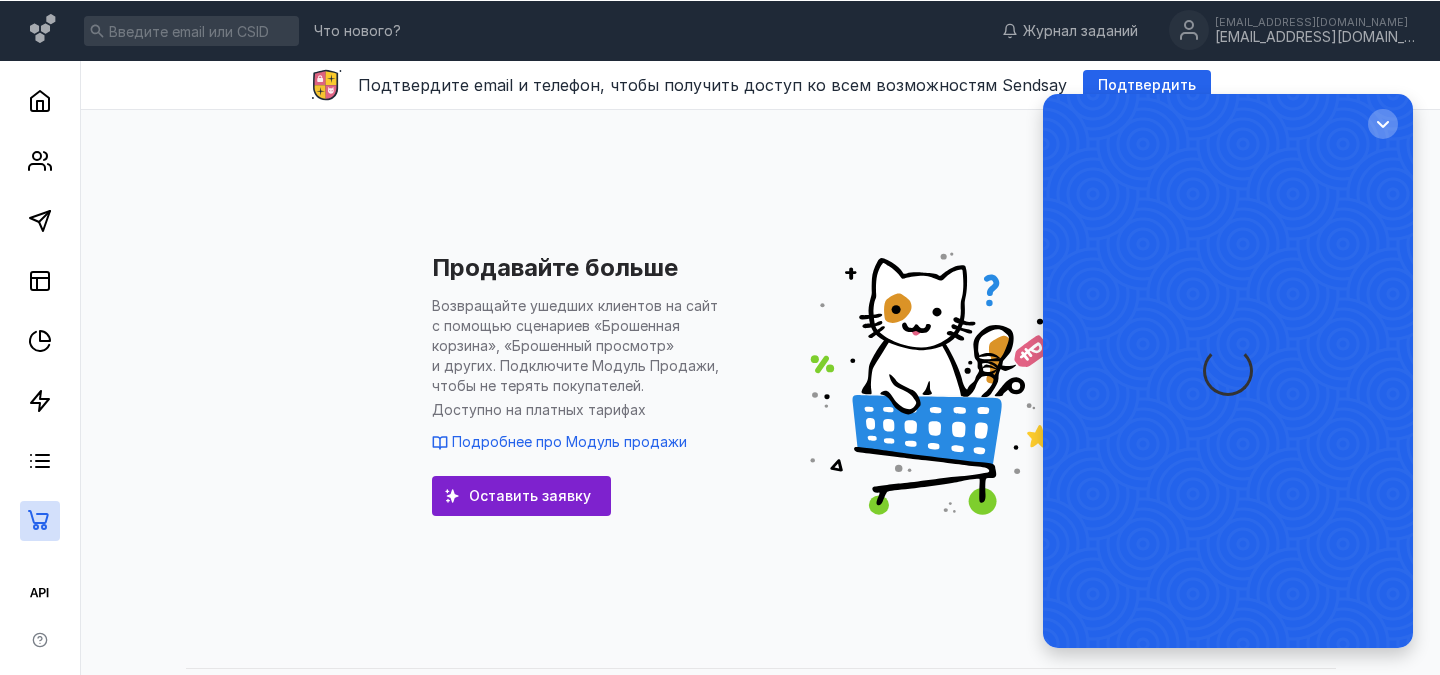scroll, scrollTop: 0, scrollLeft: 0, axis: both 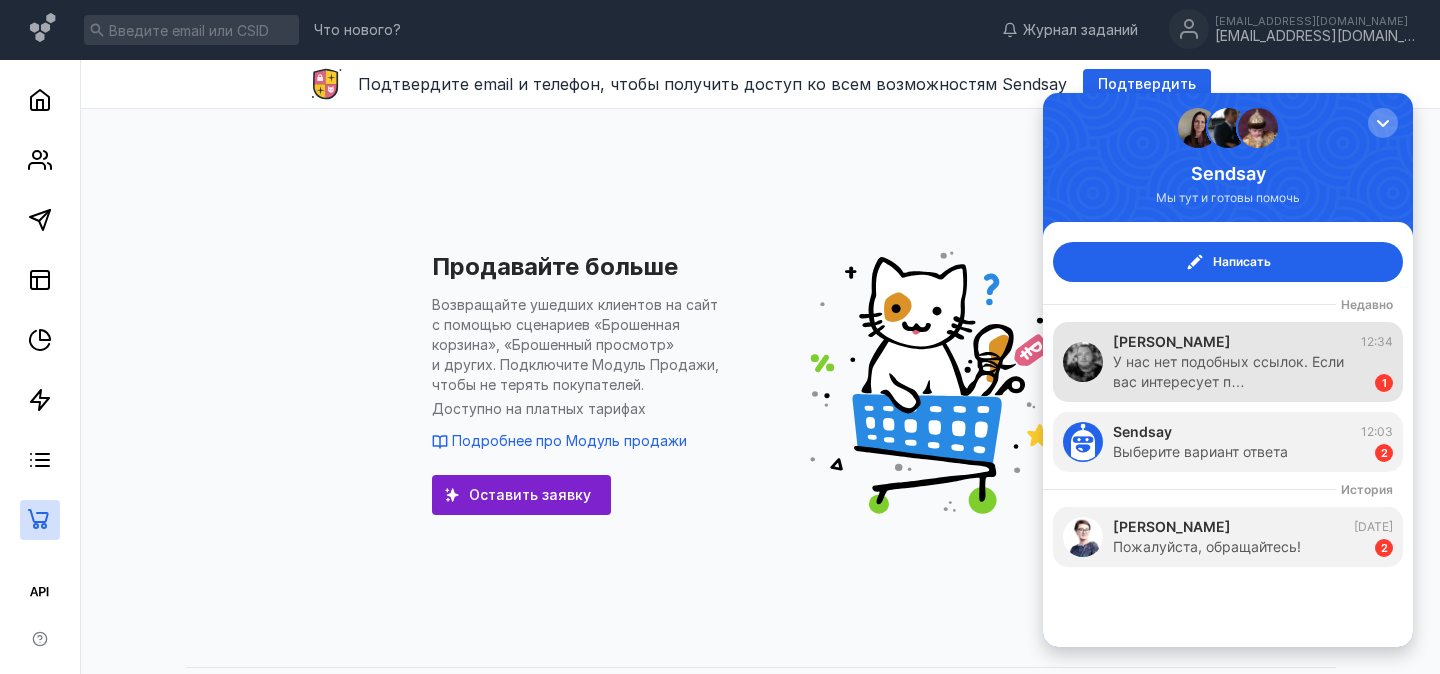 click on "У нас нет подобных ссылок.   Если вас интересует п…" at bounding box center (1234, 372) 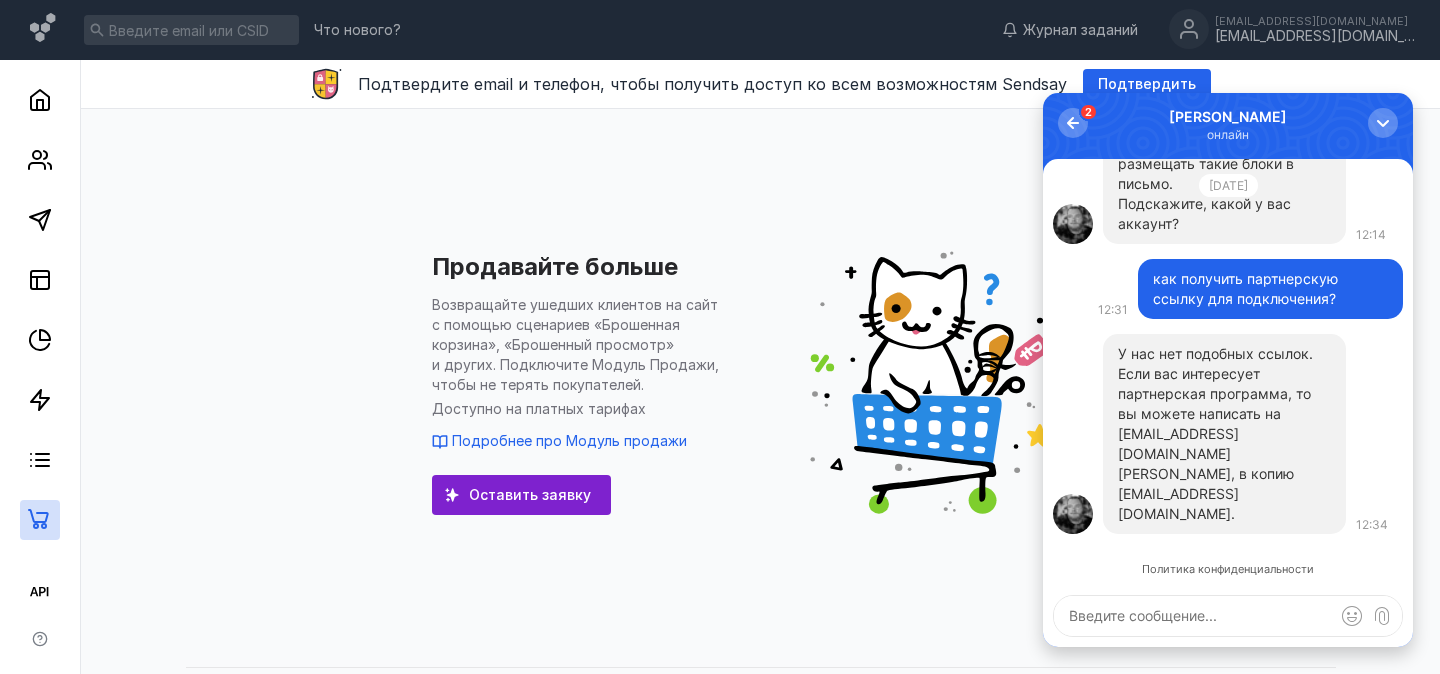 click at bounding box center (1228, 616) 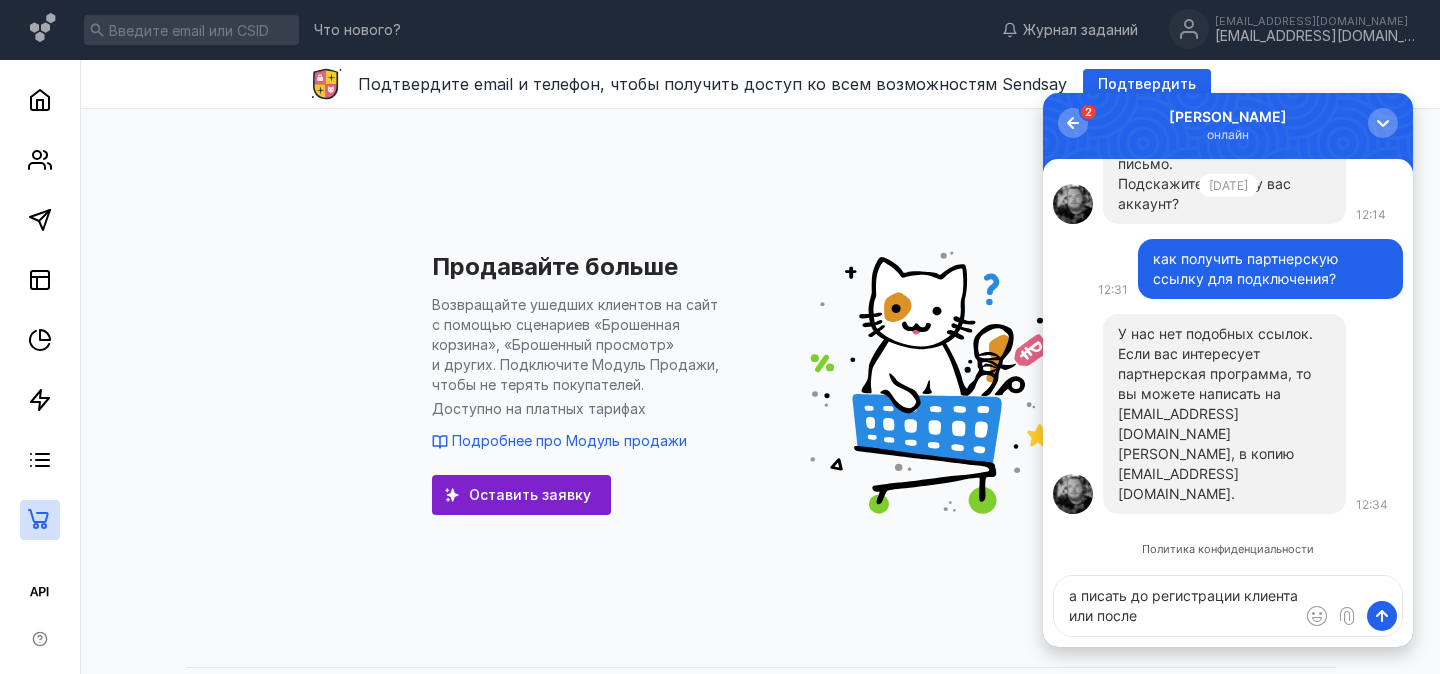 type on "а писать до регистрации клиента или после?" 